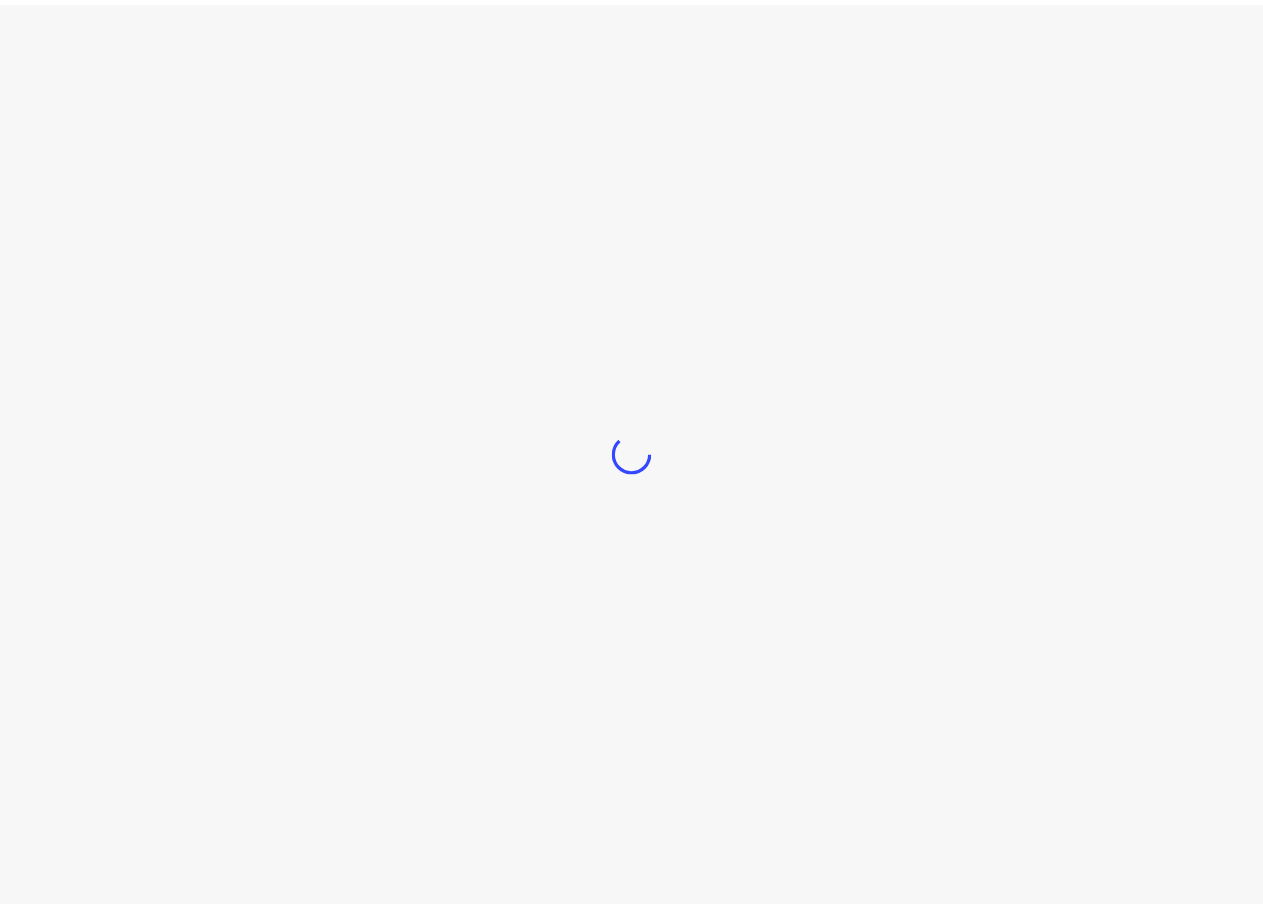 scroll, scrollTop: 0, scrollLeft: 0, axis: both 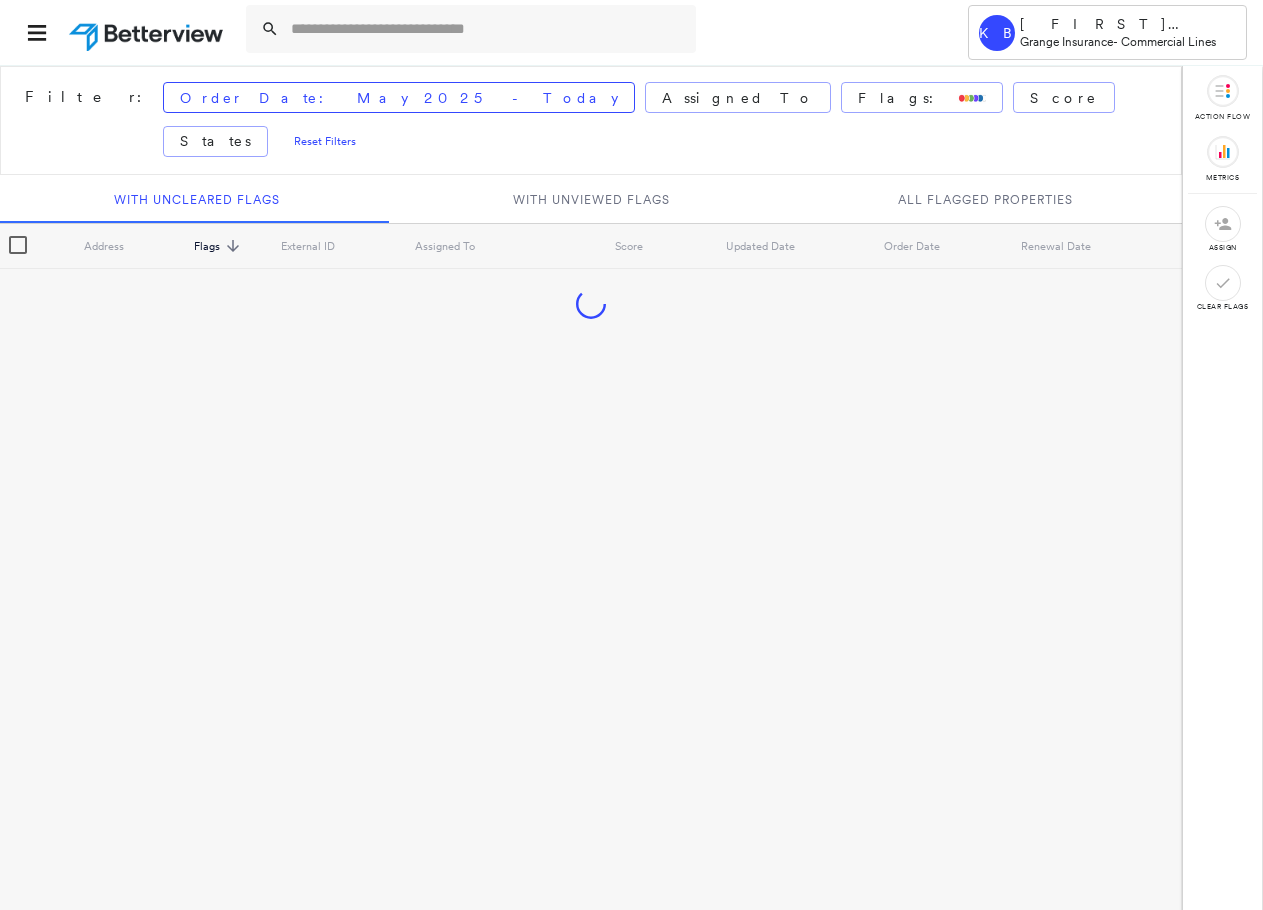 click at bounding box center [487, 29] 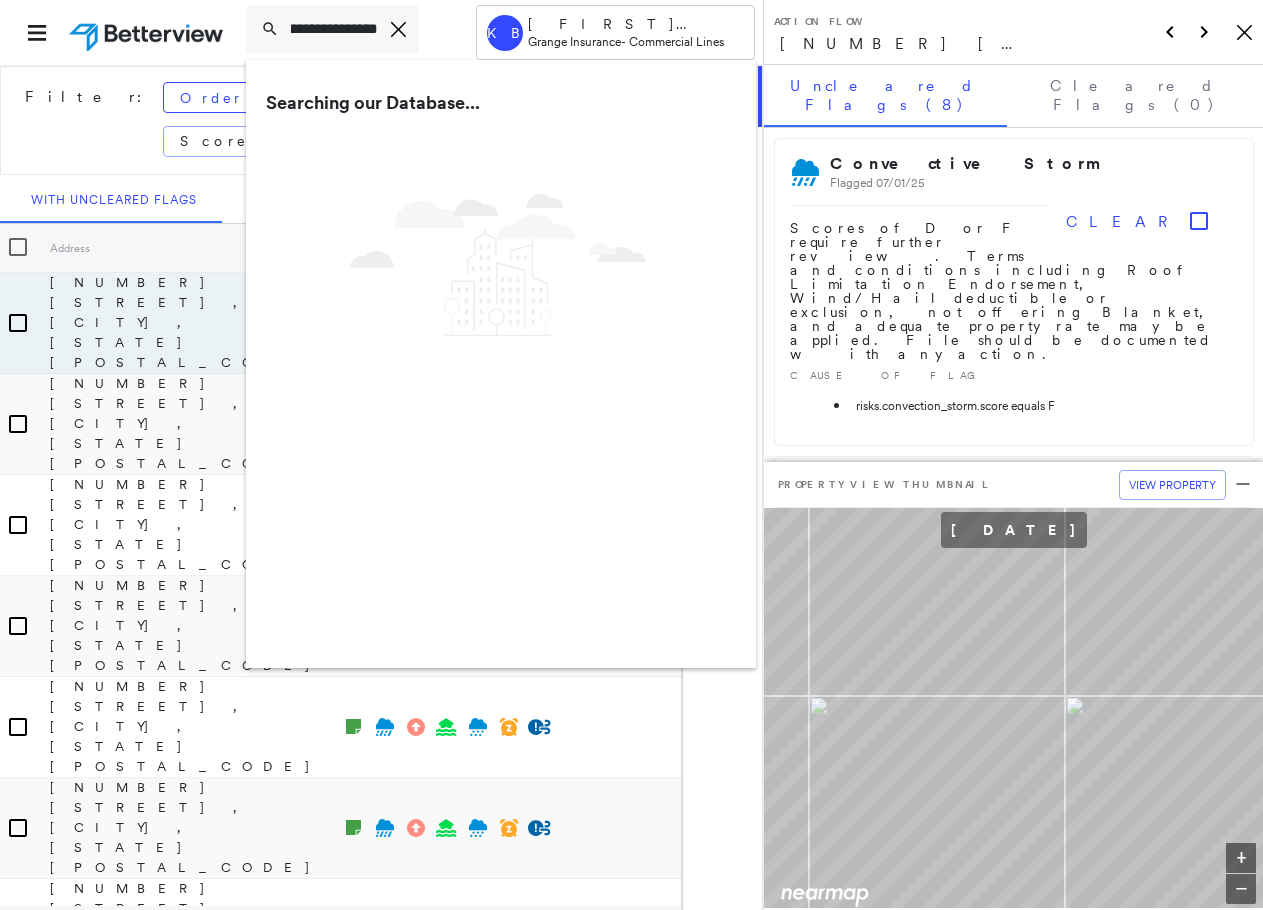 scroll, scrollTop: 0, scrollLeft: 114, axis: horizontal 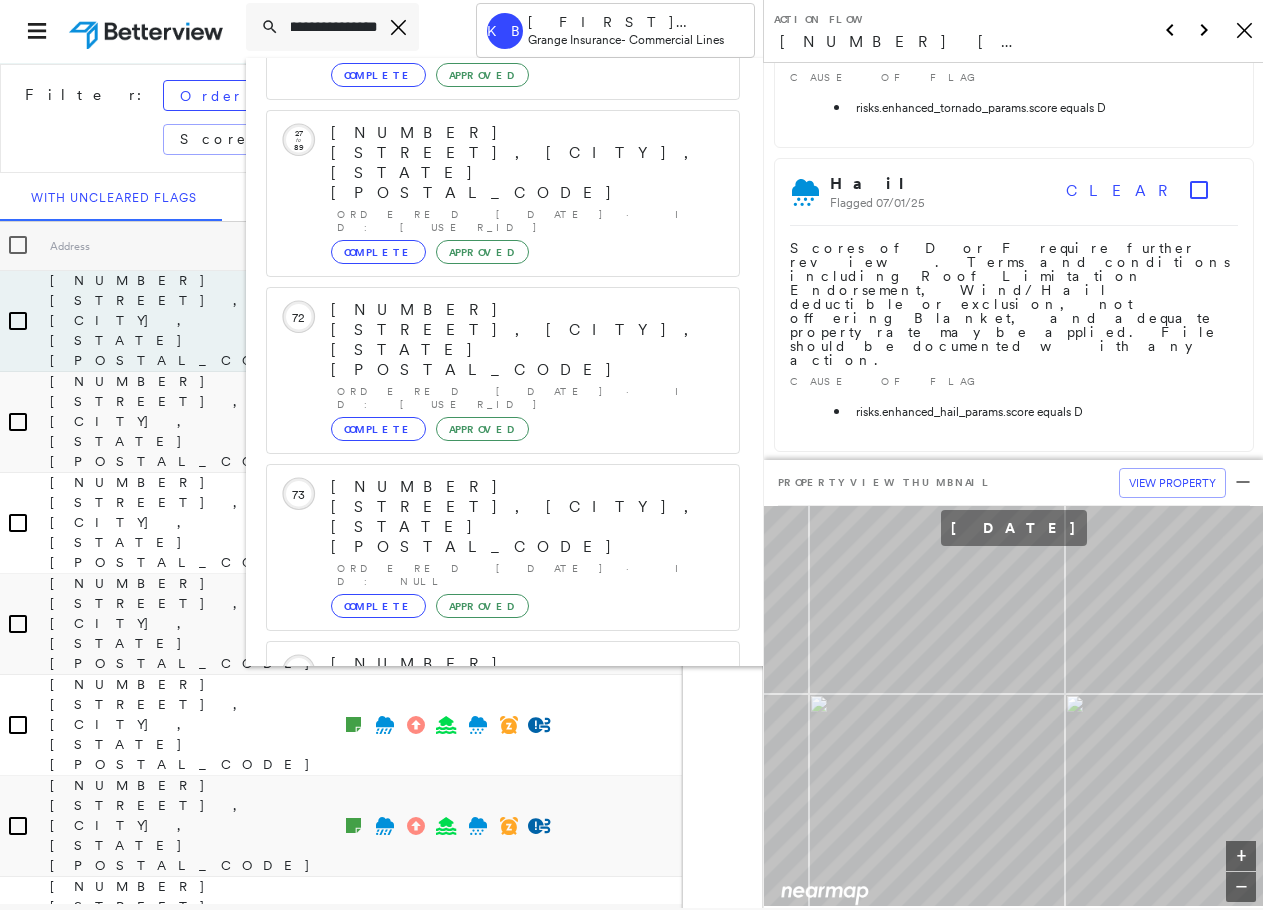 type on "**********" 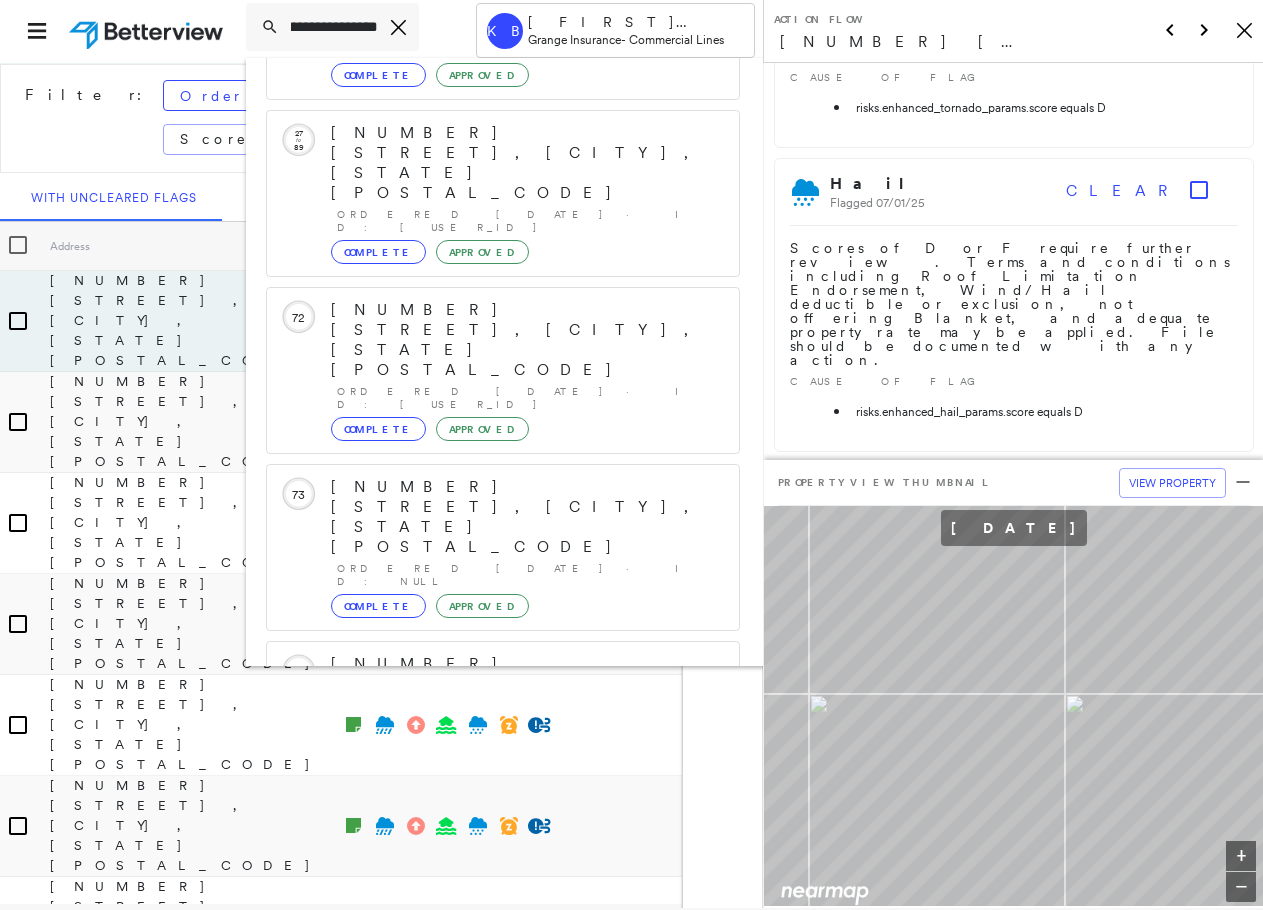 click on "[NUMBER] [STREET], [CITY], [STATE], [COUNTRY]" at bounding box center [491, 996] 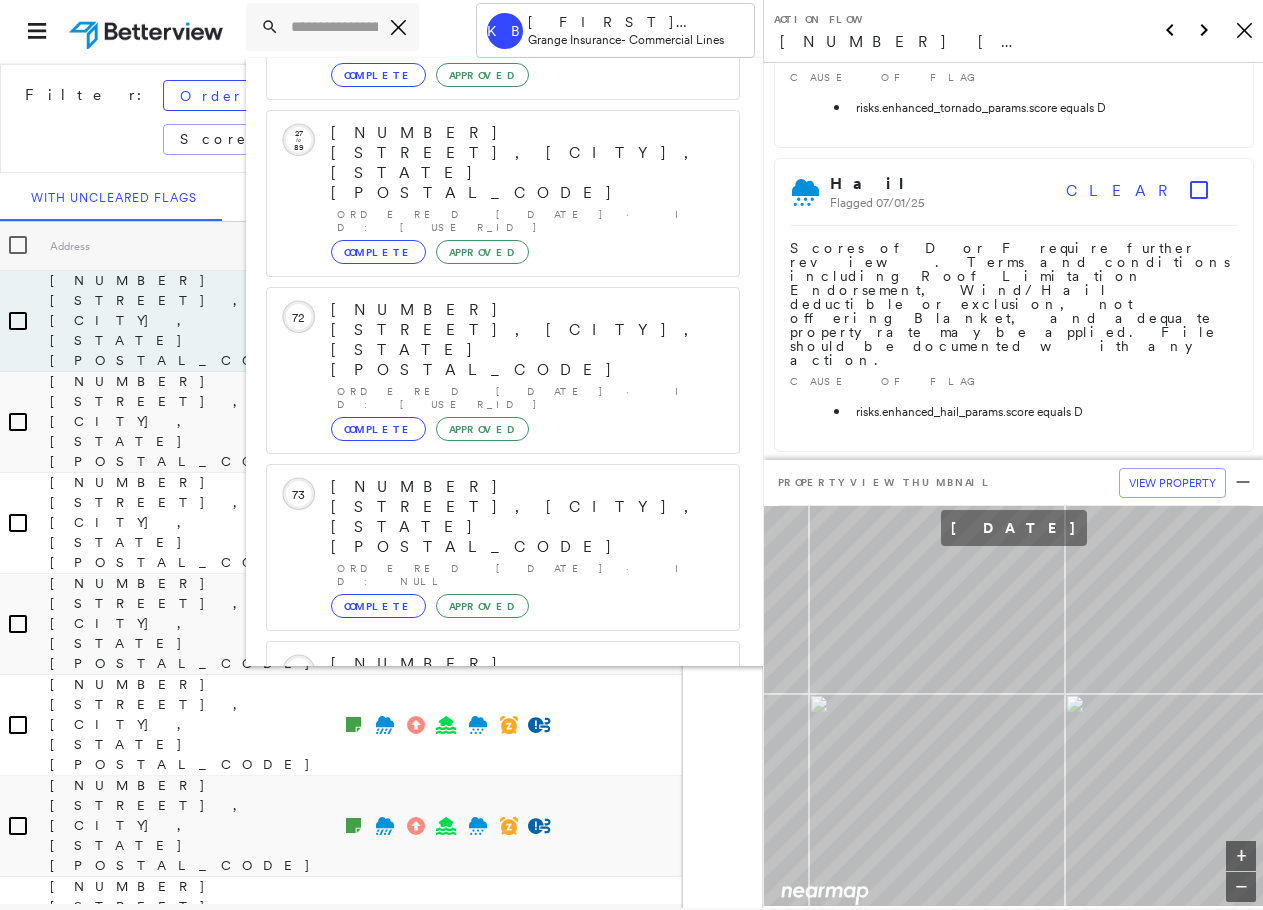 scroll, scrollTop: 0, scrollLeft: 0, axis: both 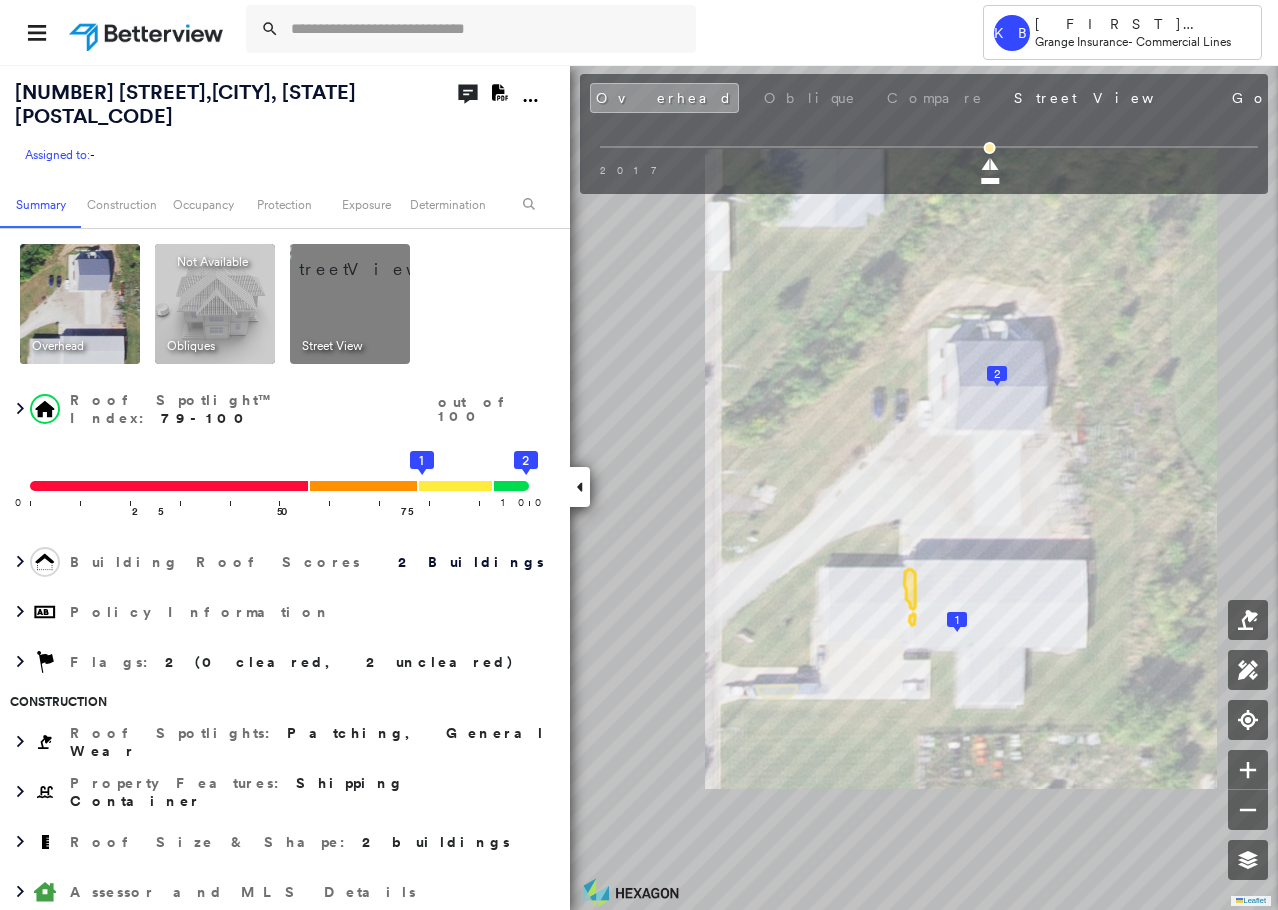 click at bounding box center (487, 29) 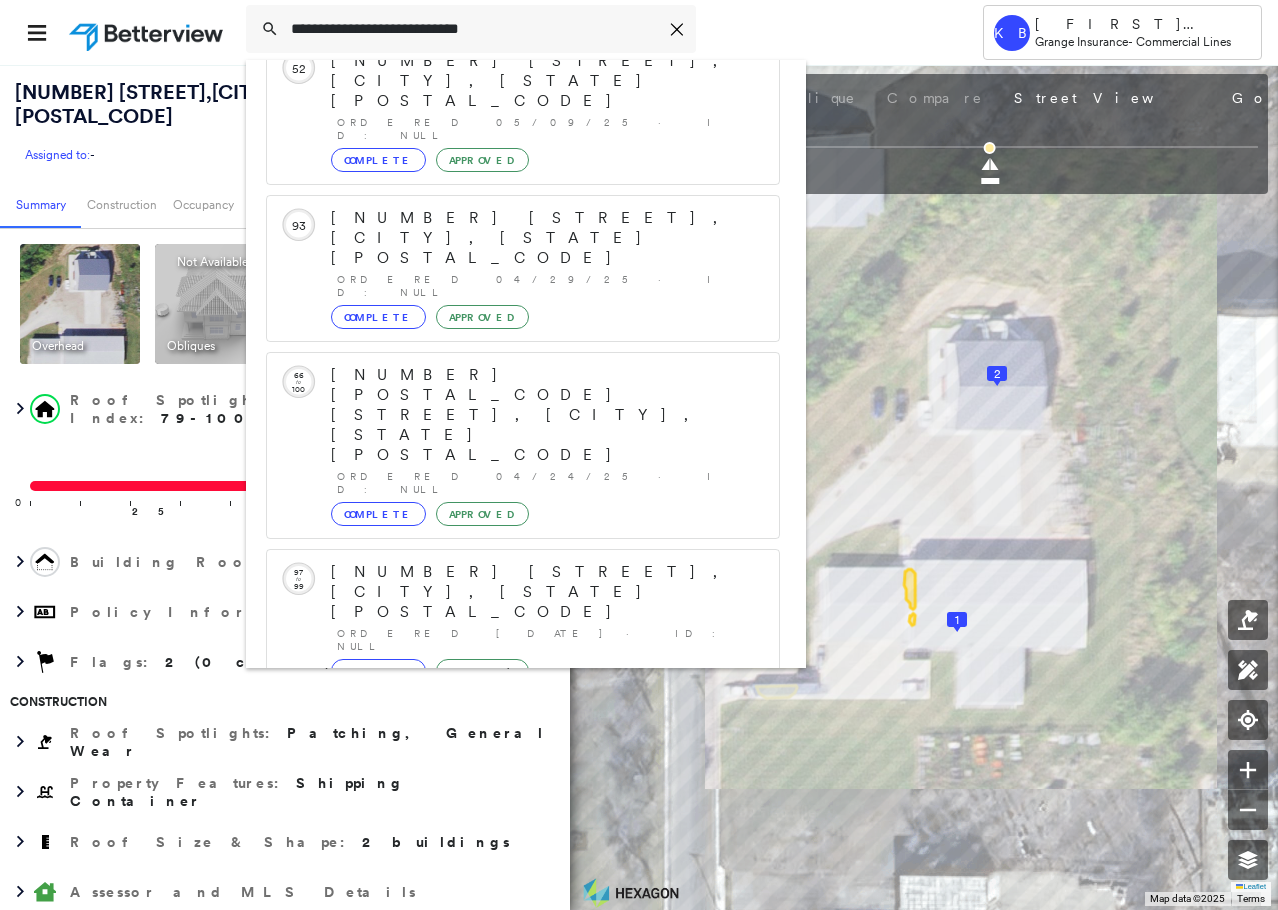 scroll, scrollTop: 213, scrollLeft: 0, axis: vertical 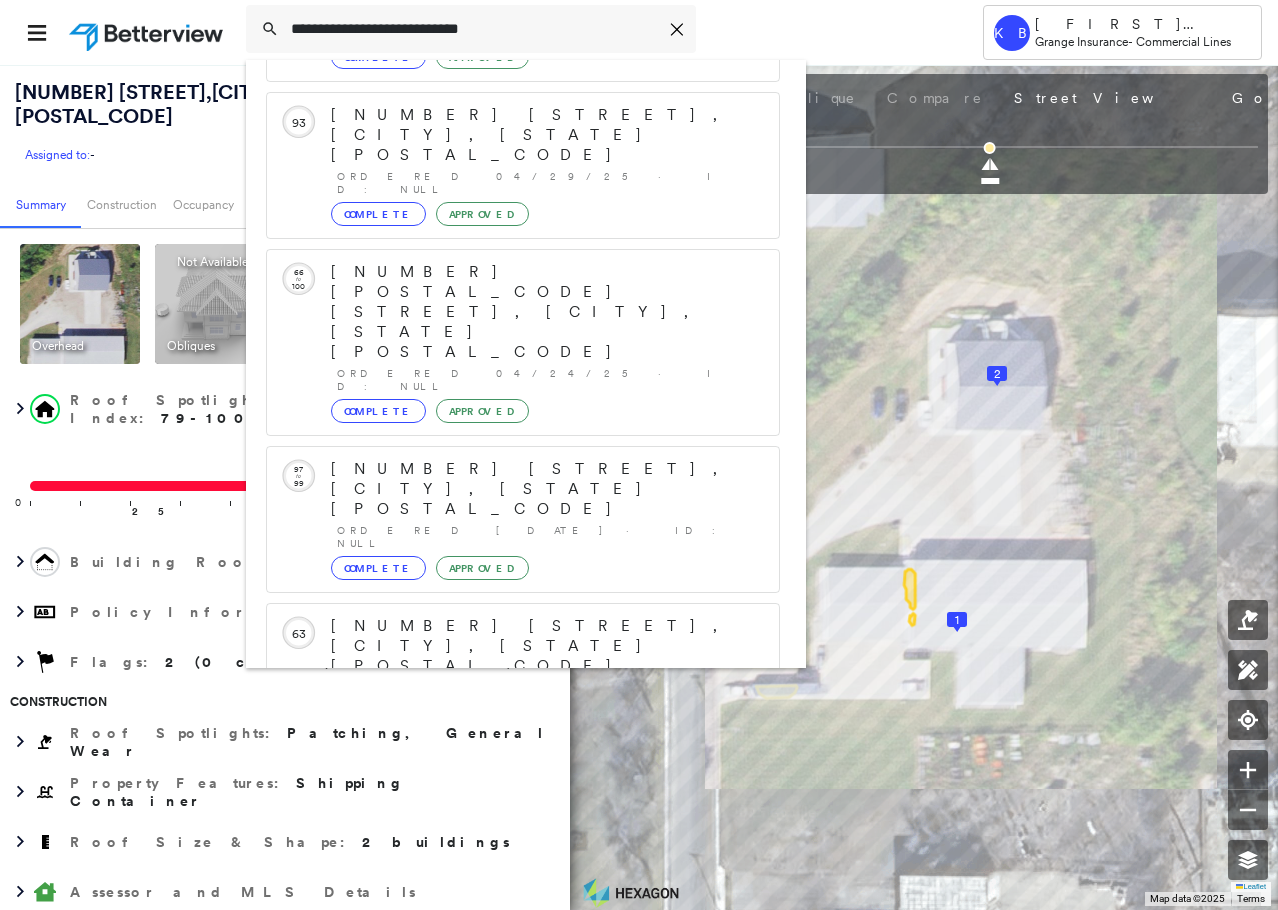 type on "**********" 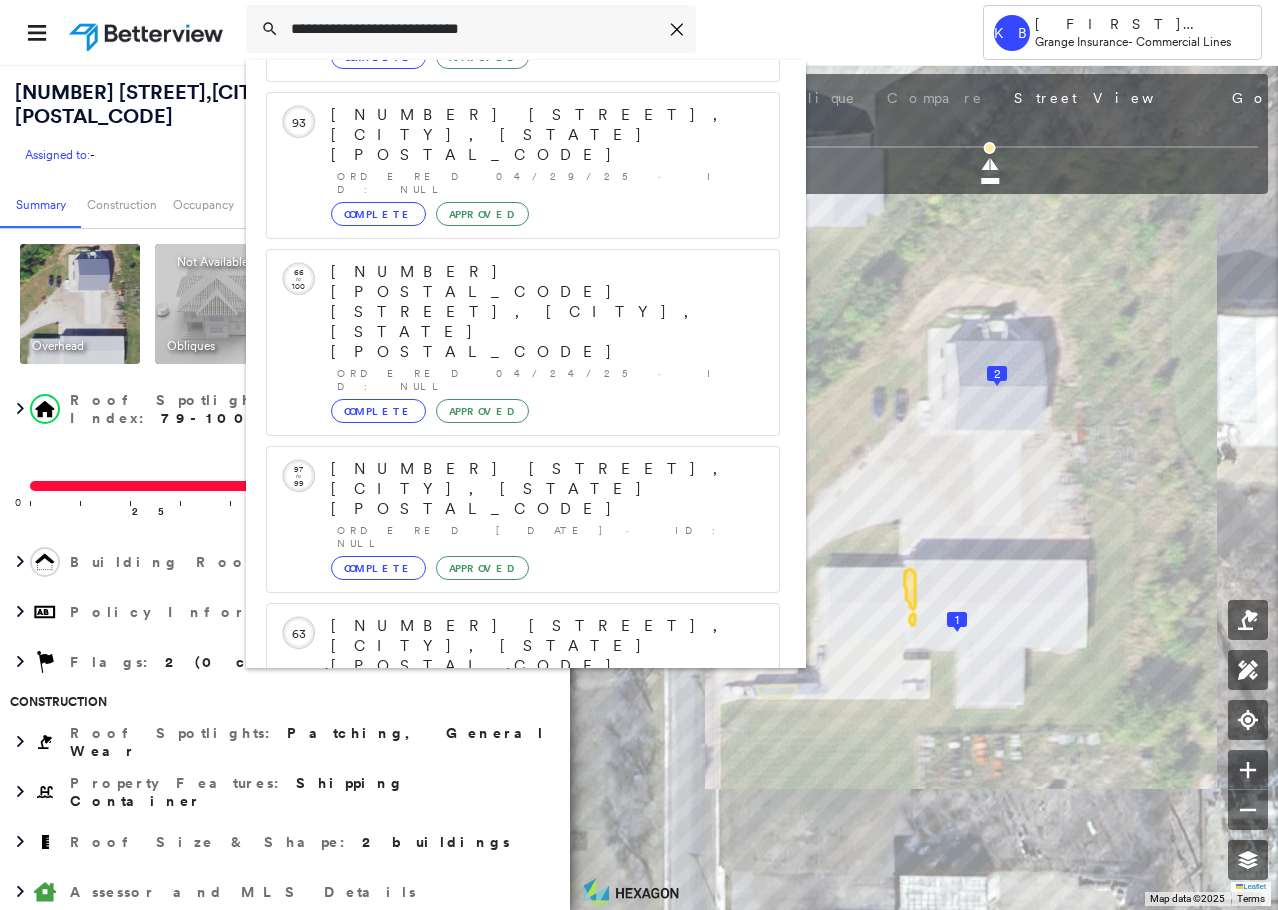 click on "2700 Parkview Dr, Medina, MN 55340" at bounding box center [501, 938] 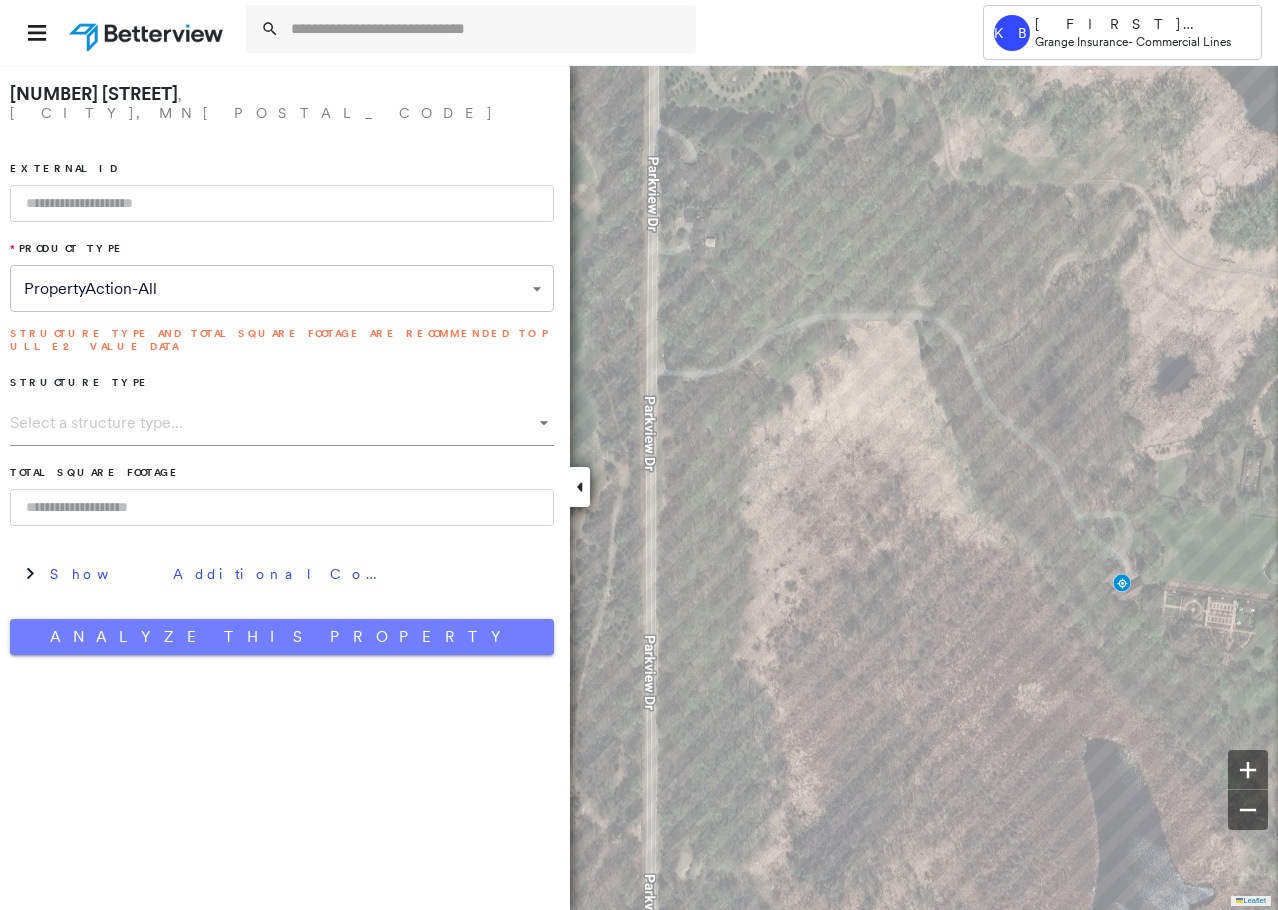click on "Analyze This Property" at bounding box center [282, 637] 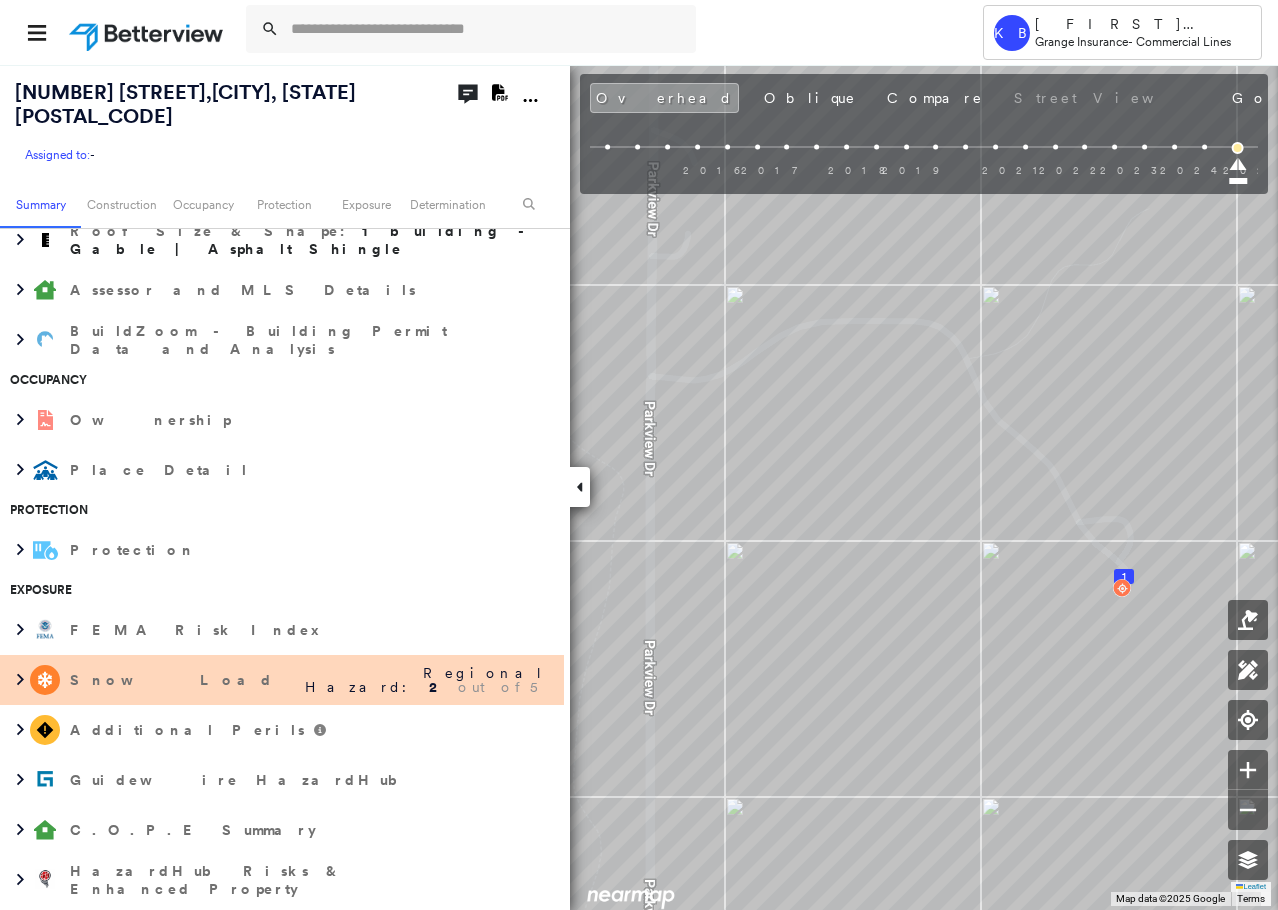 scroll, scrollTop: 100, scrollLeft: 0, axis: vertical 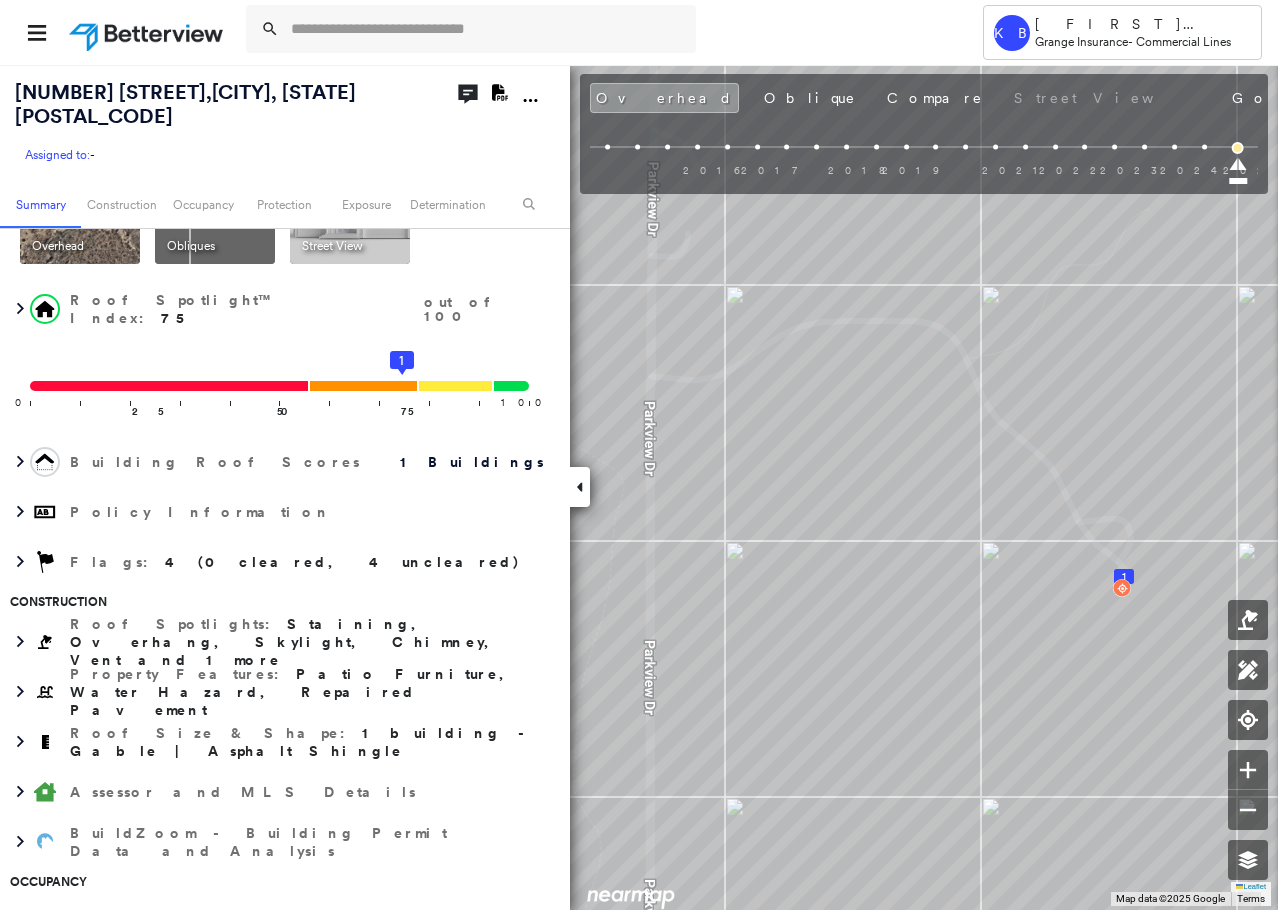 click 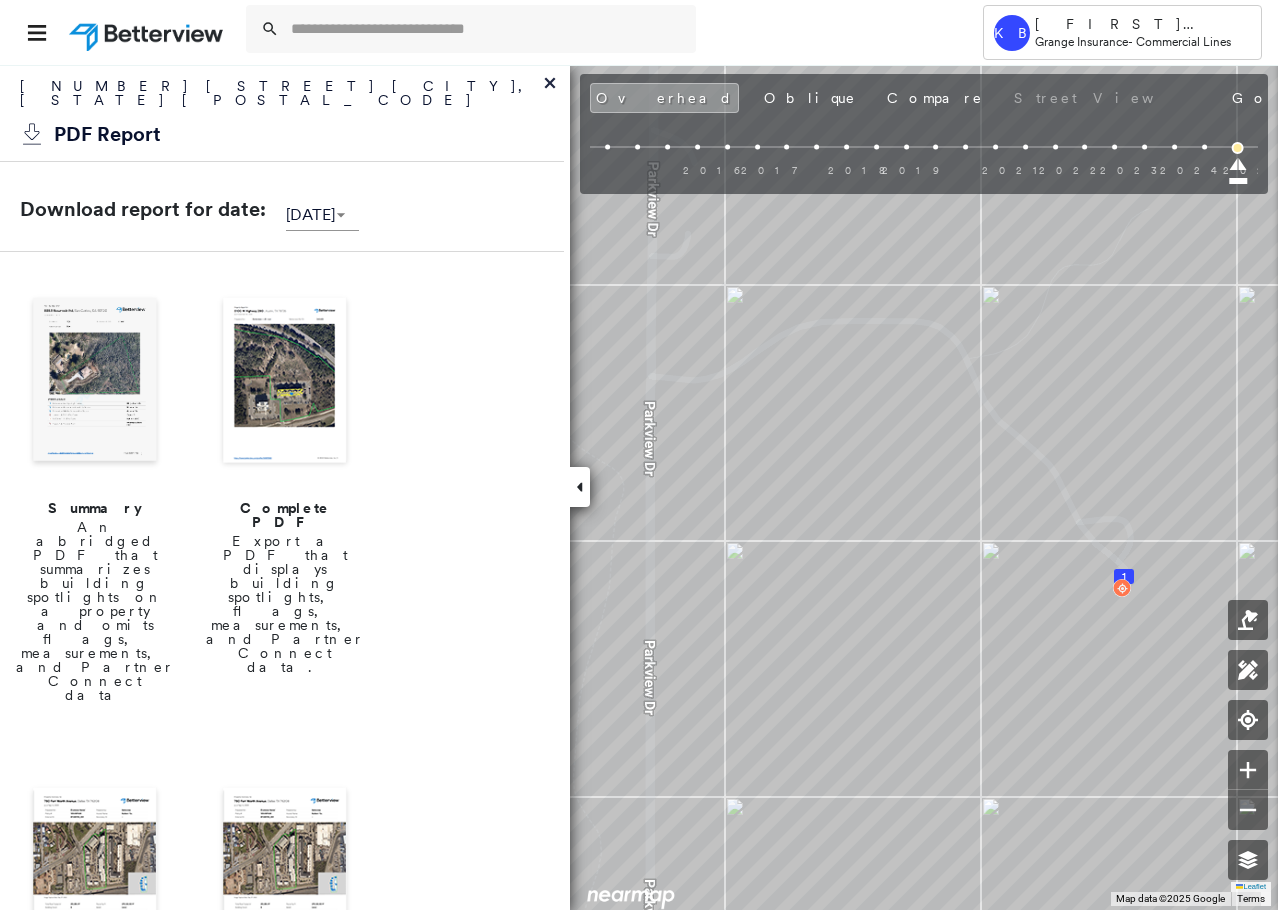 click at bounding box center (285, 382) 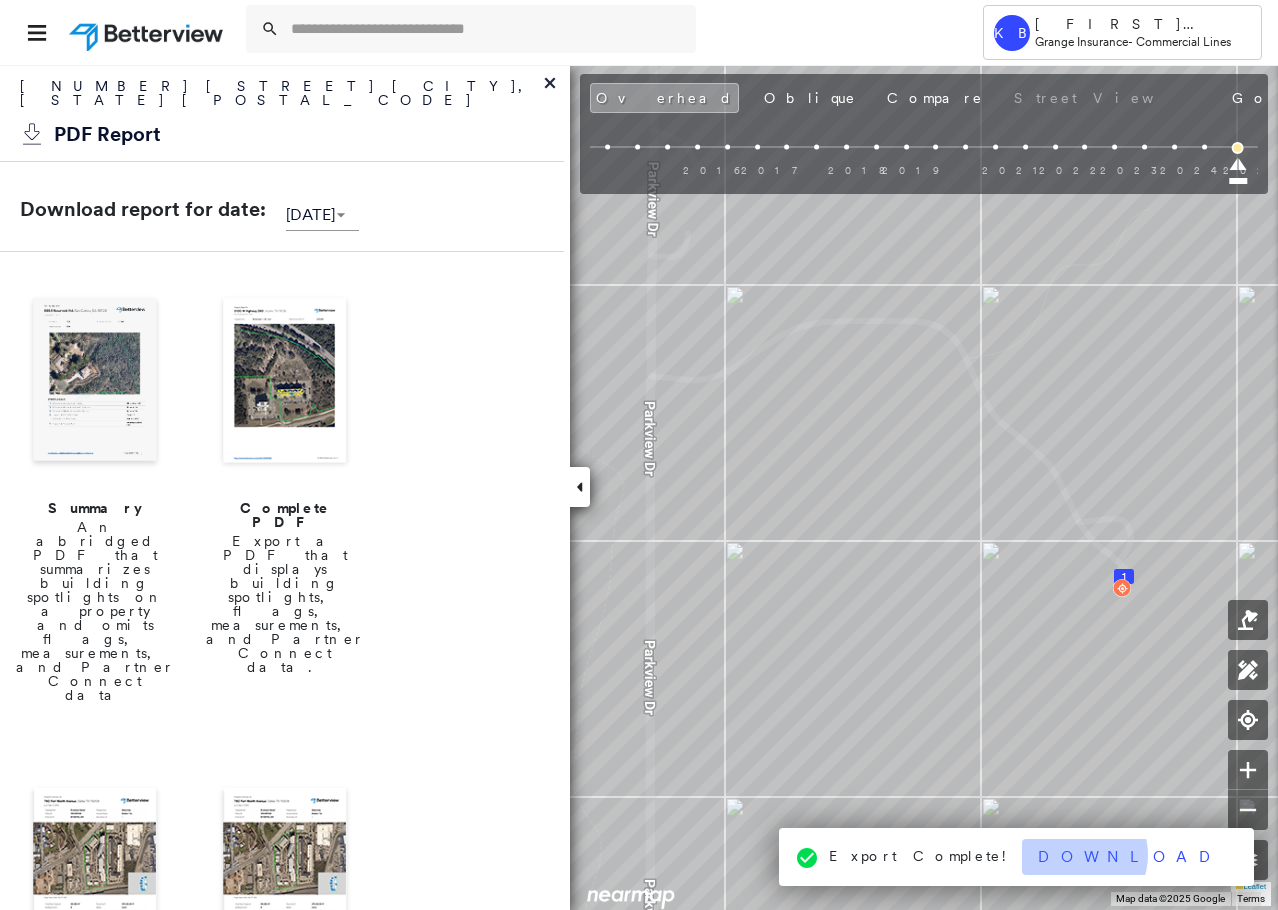 click on "KB Kevin Brandt Grange Insurance  -   Commercial Lines 2700  Parkview Dr ,  Medina, MN 55340 Assigned to:  - Assigned to:  - Assigned to:  - Open Comments Download PDF Report Summary Construction Occupancy Protection Exposure Determination Overhead Obliques Street View Roof Spotlight™ Index :  75 out of 100 0 100 25 50 75 1 Building Roof Scores 1 Buildings Policy Information Flags :  4 (0 cleared, 4 uncleared) Construction Roof Spotlights :  Staining, Overhang, Skylight, Chimney, Vent and 1 more Property Features :  Patio Furniture, Water Hazard, Repaired Pavement Roof Size & Shape :  1 building  - Gable | Asphalt Shingle Assessor and MLS Details BuildZoom - Building Permit Data and Analysis Occupancy Ownership Place Detail Protection Protection Exposure FEMA Risk Index Snow Load Regional Hazard: 2   out of  5 Additional Perils Guidewire HazardHub C.O.P.E Summary HazardHub Risks & Enhanced Property FEMA Risk Index HazardHub Risks with Extra Fields HazardHub Risks 2 Determination Flags :  Uncleared Flags (4)" at bounding box center (639, 455) 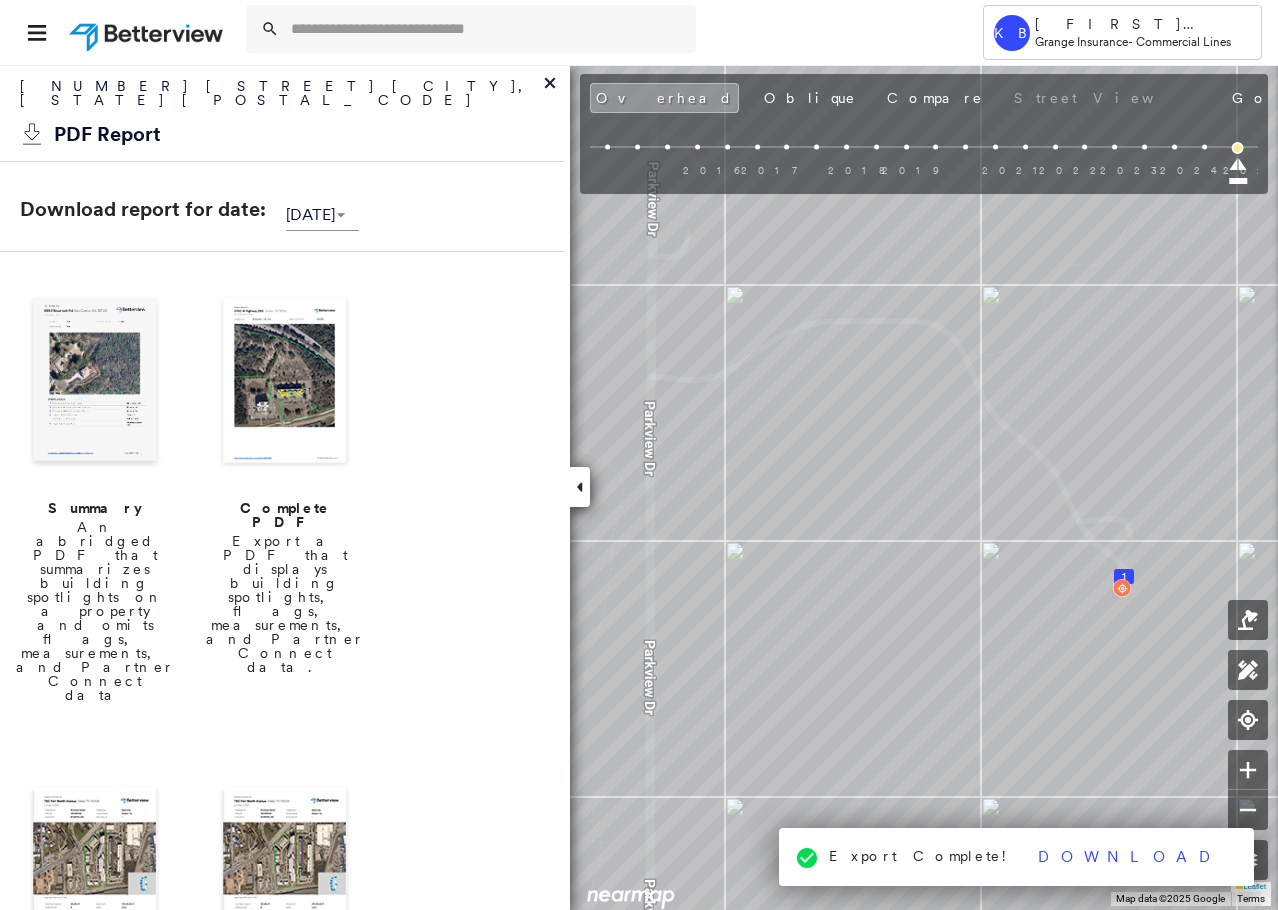 click on "Download" at bounding box center [1130, 857] 